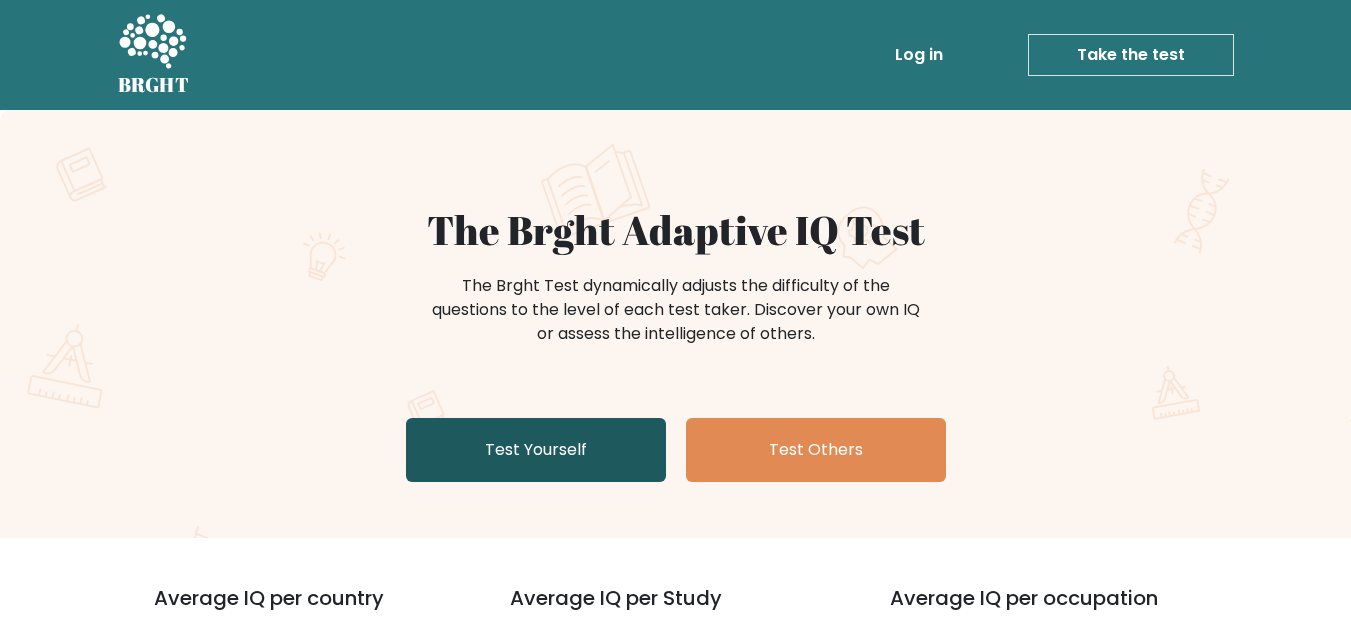scroll, scrollTop: 0, scrollLeft: 0, axis: both 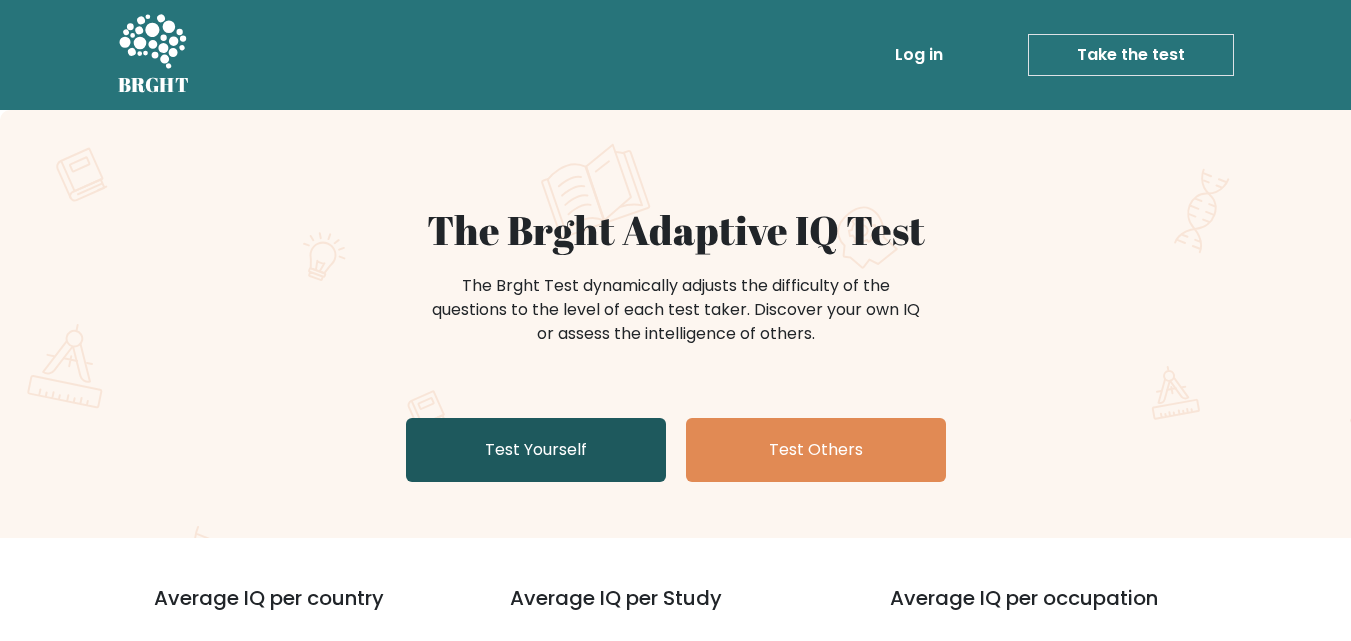 click on "Test Yourself" at bounding box center (536, 450) 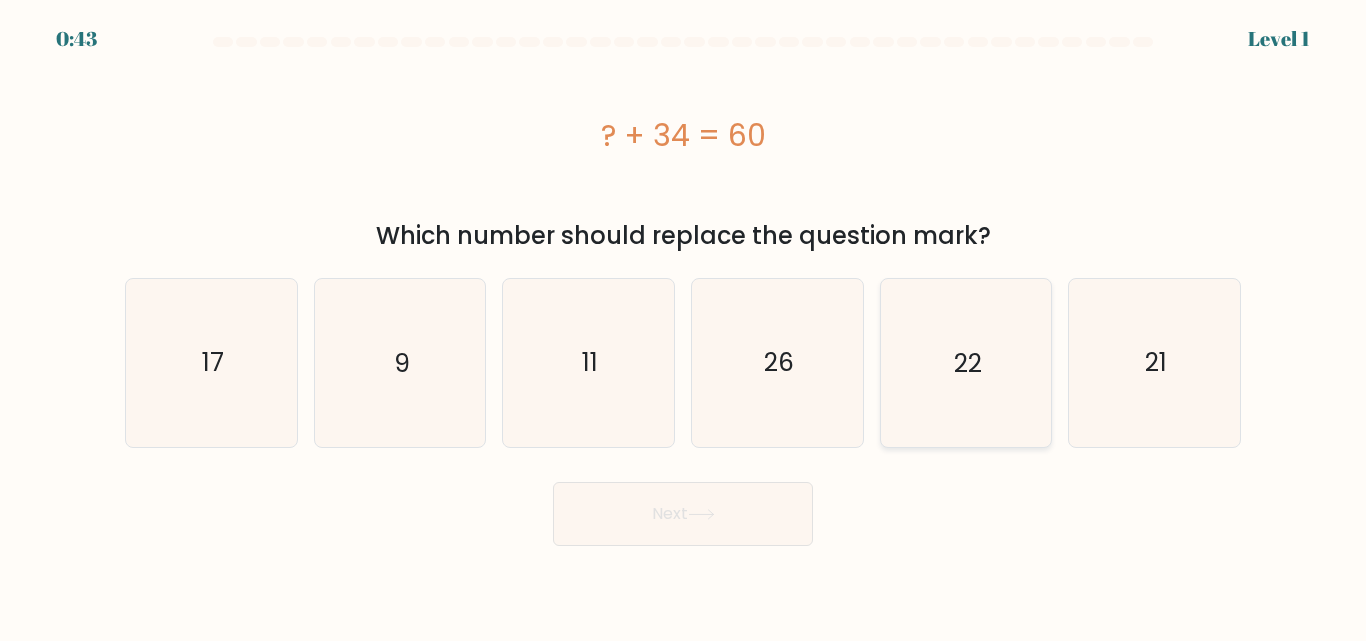scroll, scrollTop: 0, scrollLeft: 0, axis: both 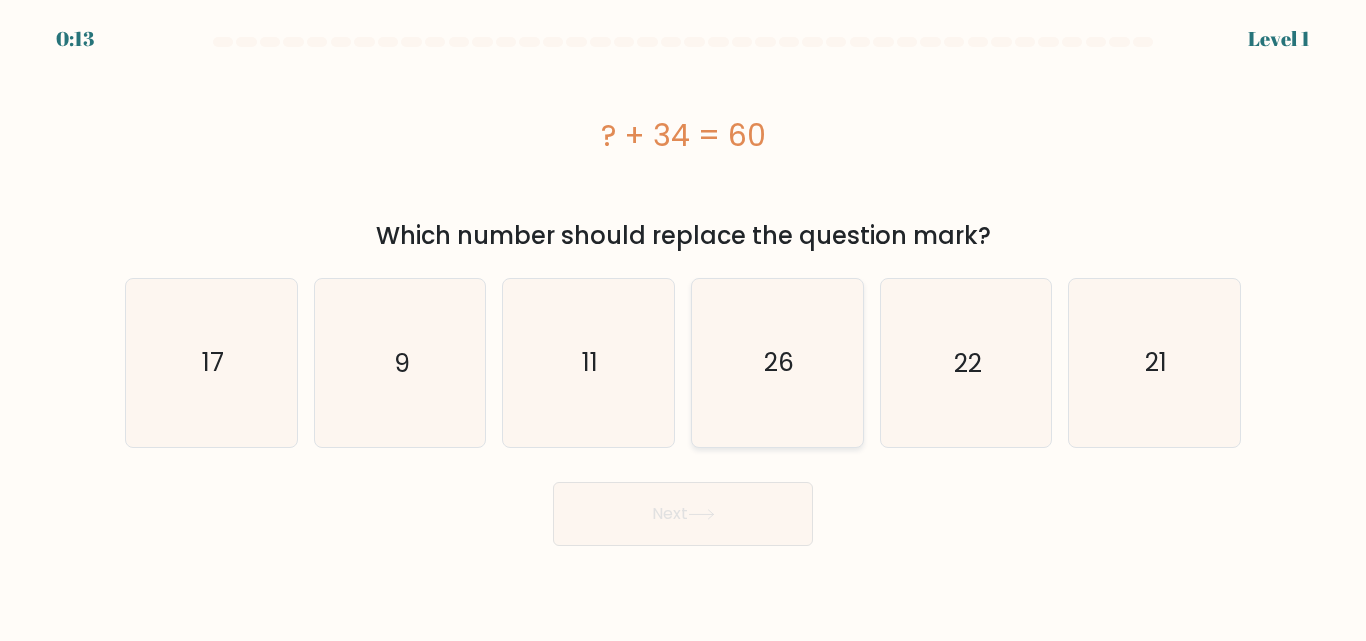 click on "26" 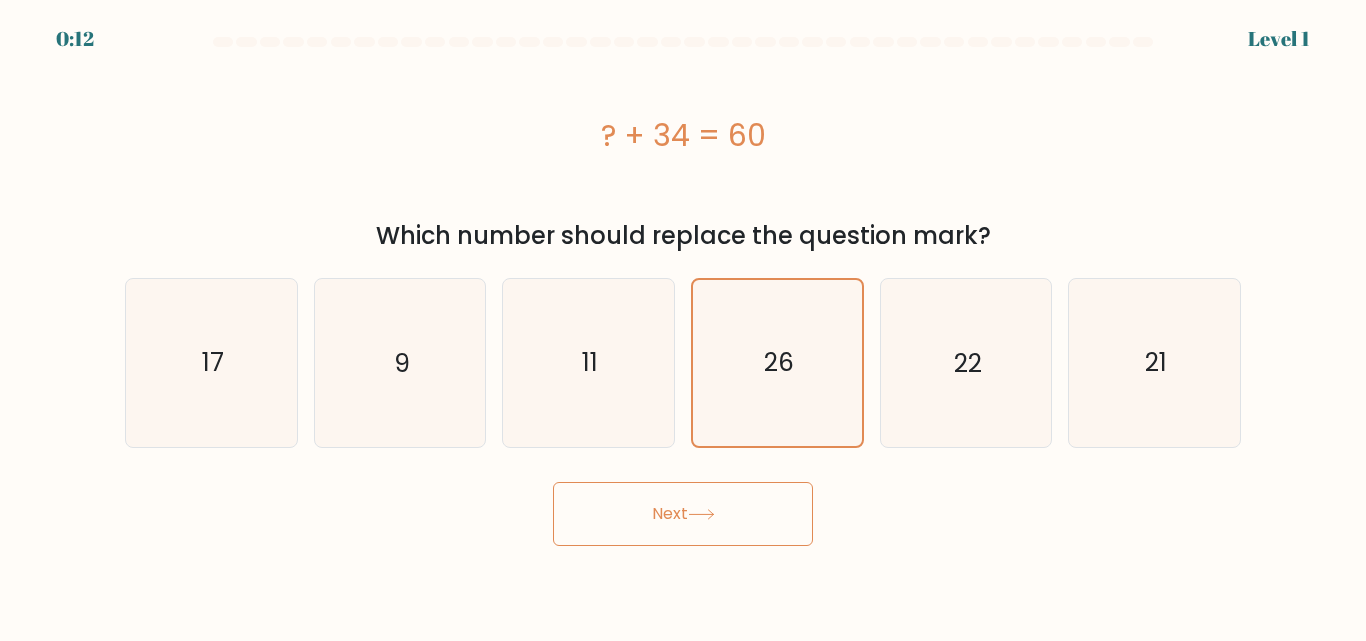 click on "Next" at bounding box center [683, 514] 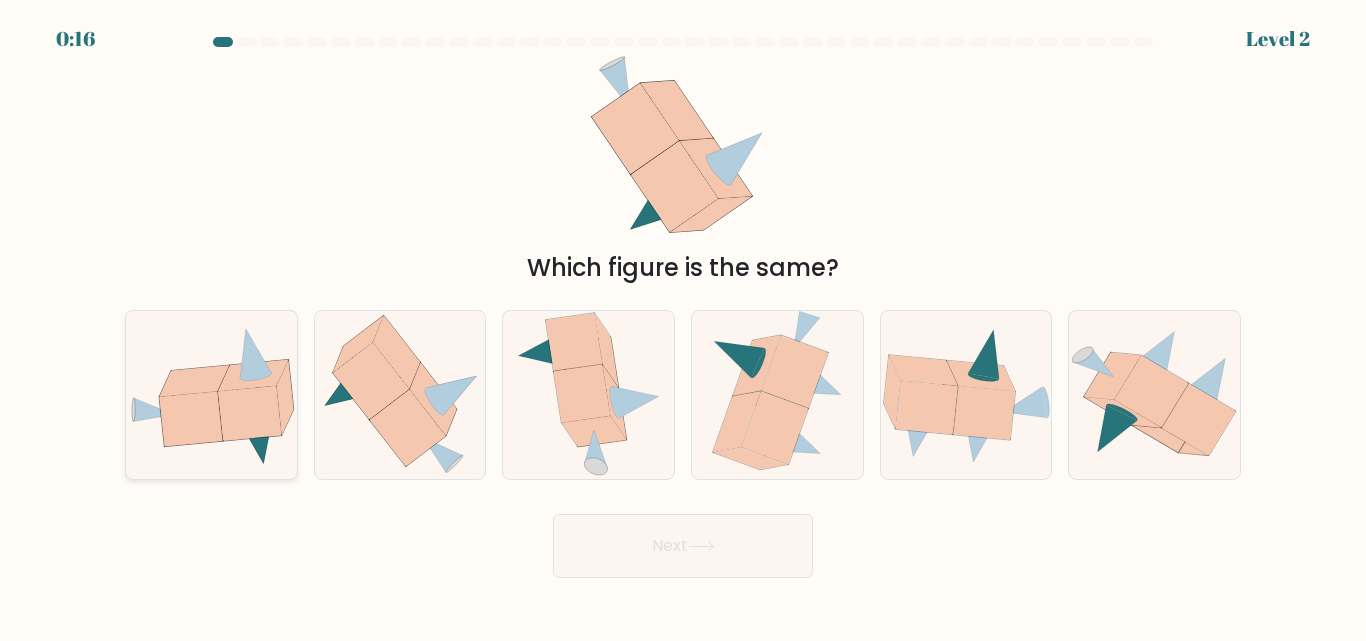 click 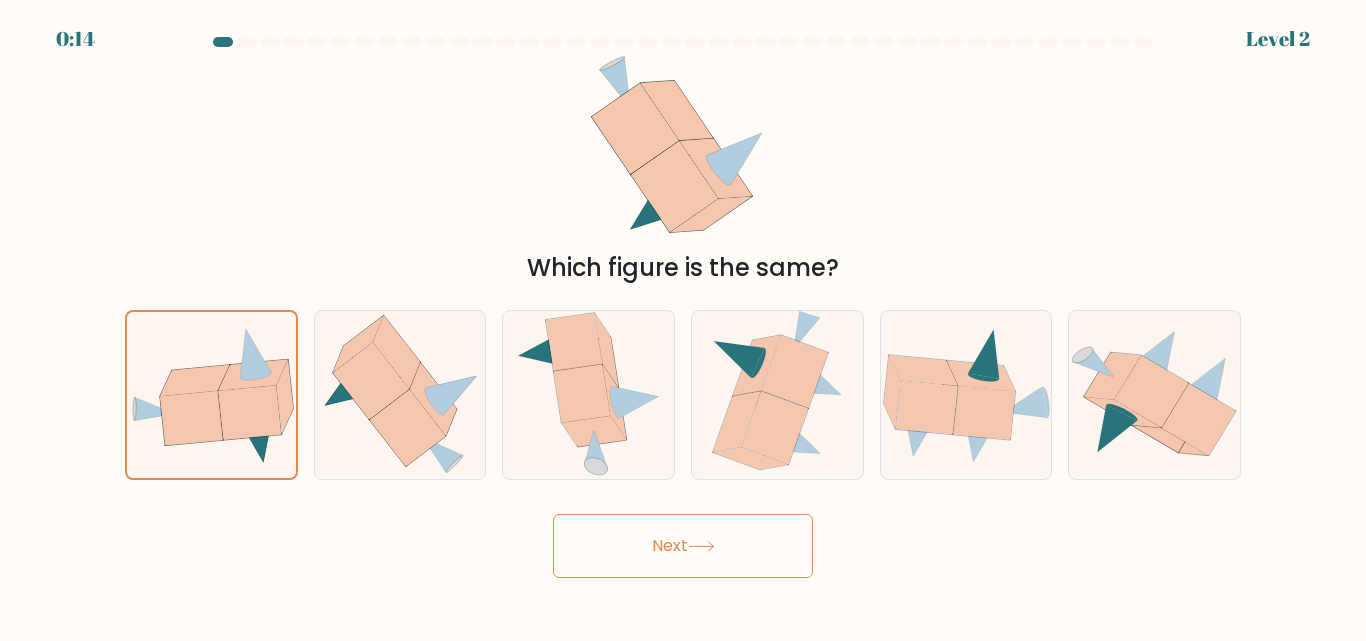 click on "Next" at bounding box center [683, 546] 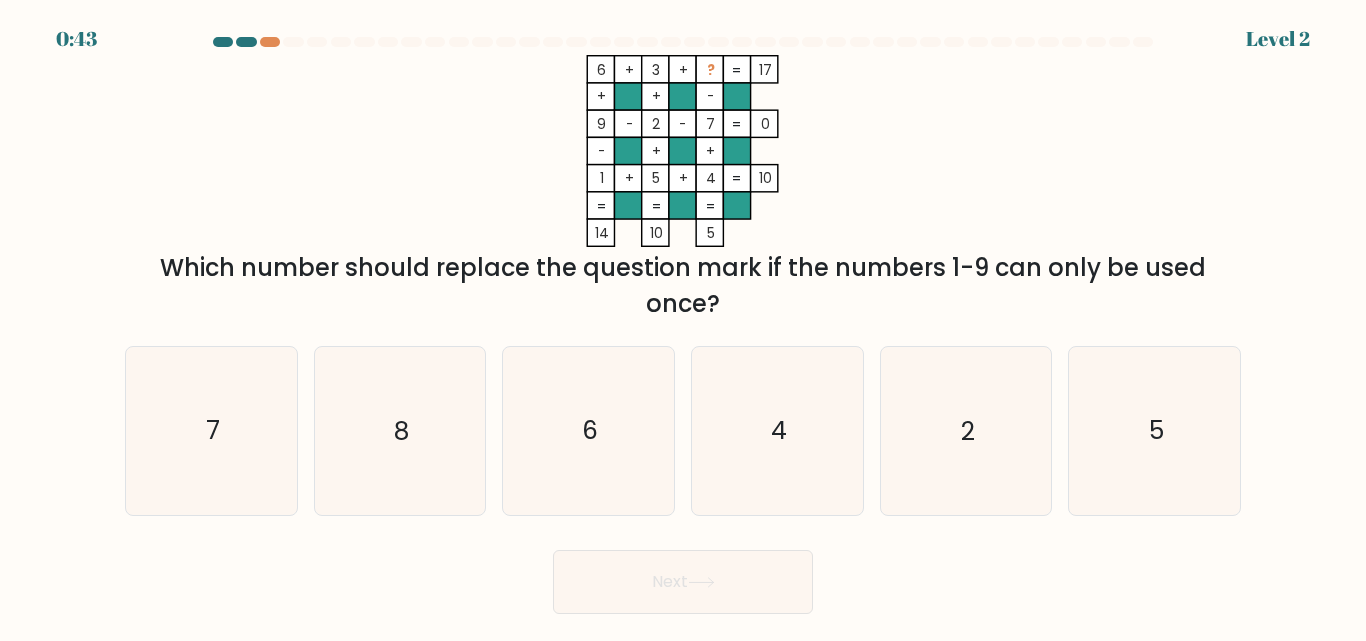 scroll, scrollTop: 0, scrollLeft: 0, axis: both 